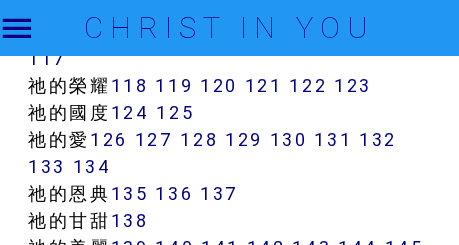 scroll, scrollTop: 1714, scrollLeft: 0, axis: vertical 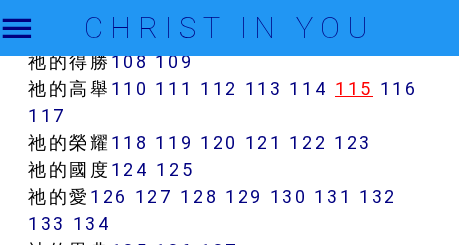 click on "115" at bounding box center (354, 88) 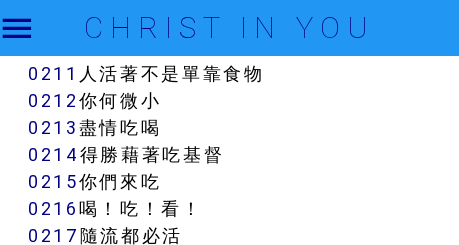 scroll, scrollTop: 3028, scrollLeft: 0, axis: vertical 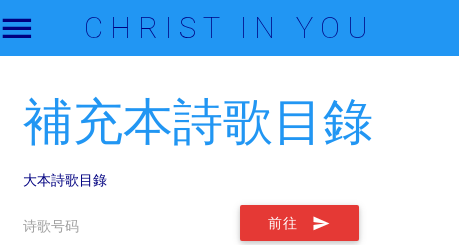 click on "诗歌号码" at bounding box center [51, 226] 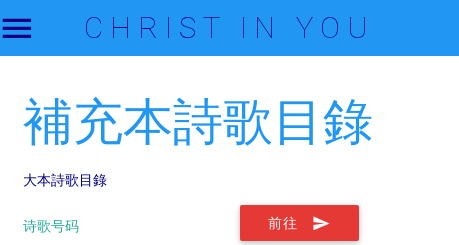 click at bounding box center [121, 226] 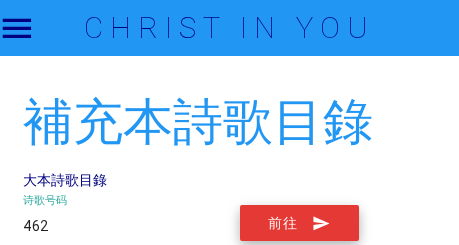 type on "462" 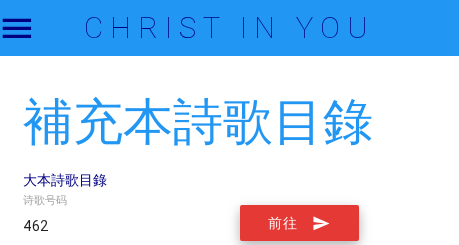 click on "前往" at bounding box center (299, 223) 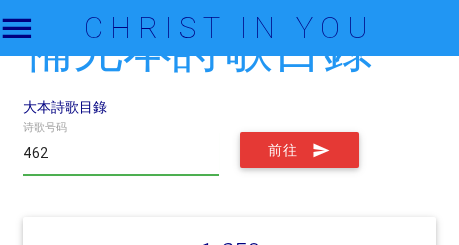 scroll, scrollTop: 171, scrollLeft: 0, axis: vertical 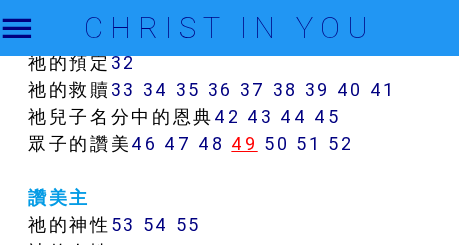 click on "49" at bounding box center [244, 143] 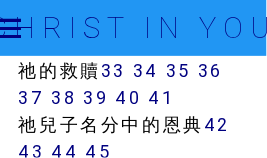 scroll, scrollTop: 1300, scrollLeft: 0, axis: vertical 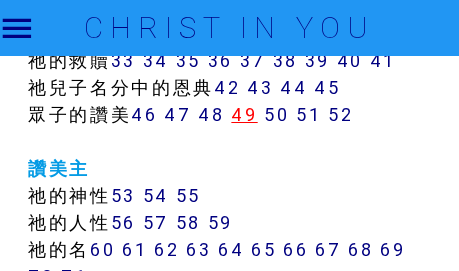 click on "49" at bounding box center [244, 114] 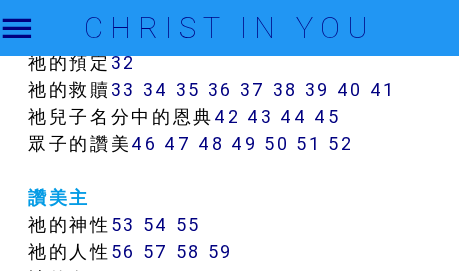 scroll, scrollTop: 1200, scrollLeft: 0, axis: vertical 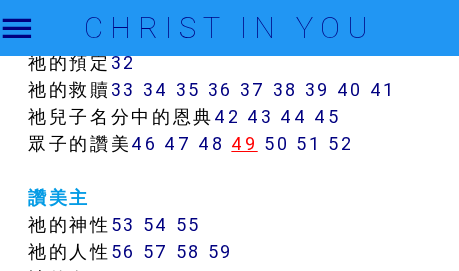 click on "49" at bounding box center [244, 143] 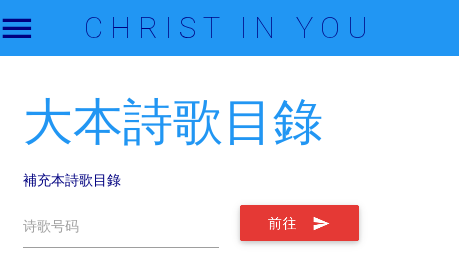 scroll, scrollTop: 1200, scrollLeft: 0, axis: vertical 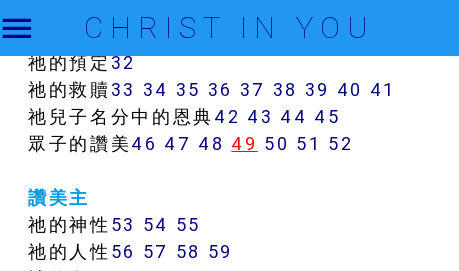 click on "49" at bounding box center (244, 143) 